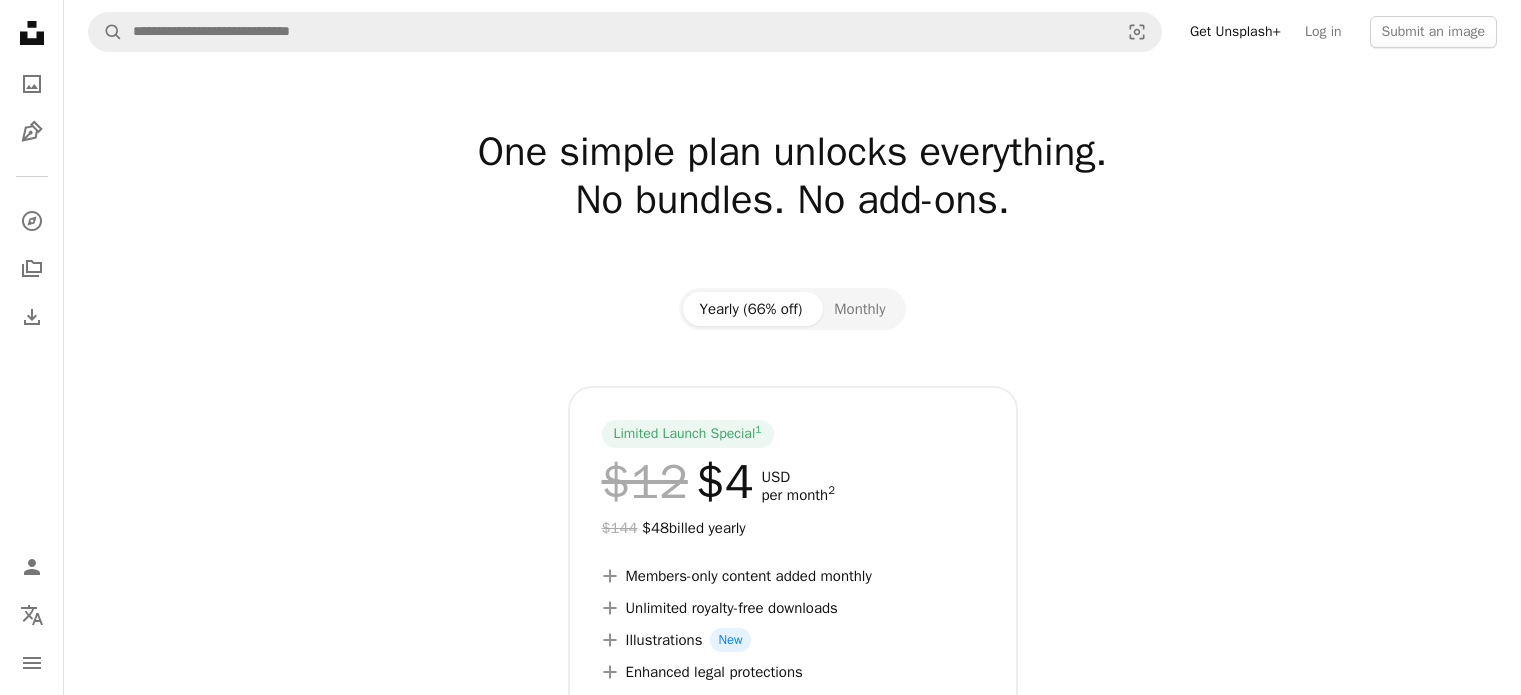 scroll, scrollTop: 0, scrollLeft: 0, axis: both 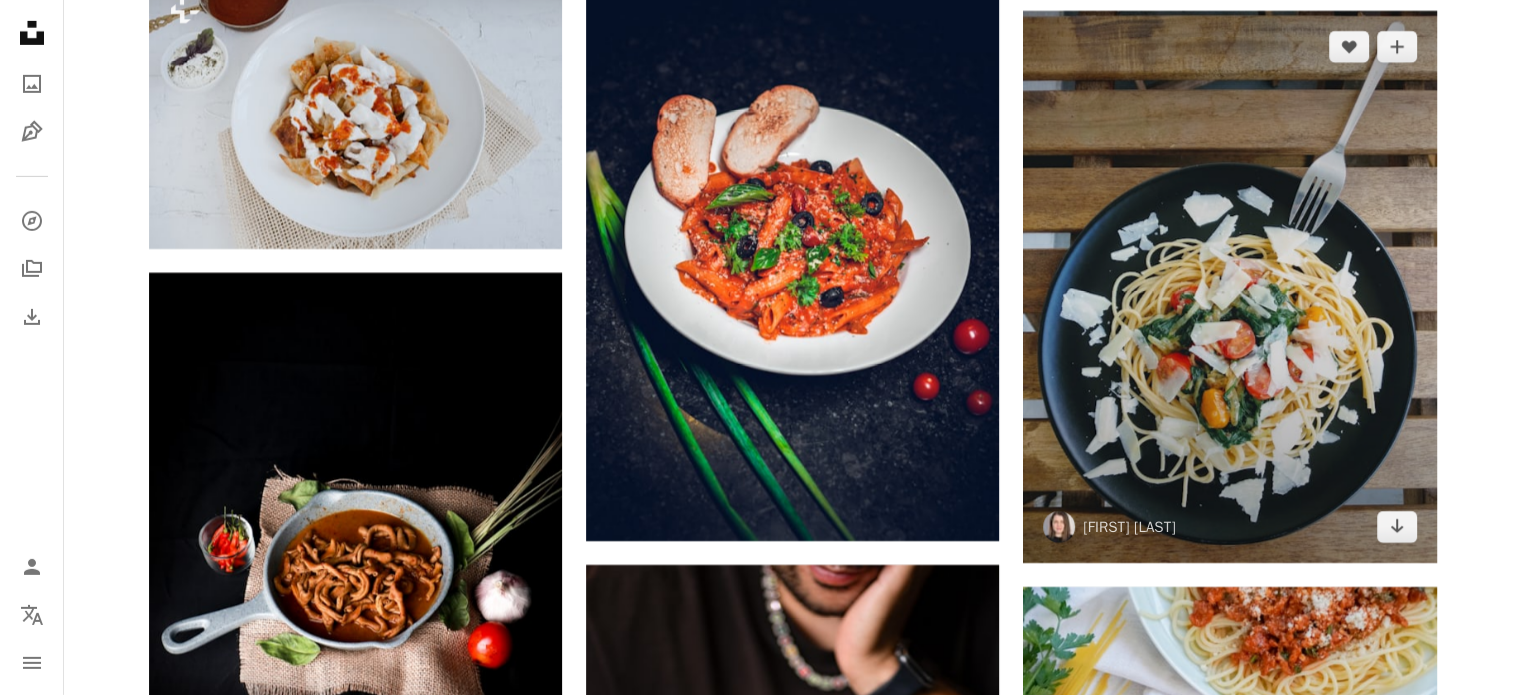 click at bounding box center (1229, 286) 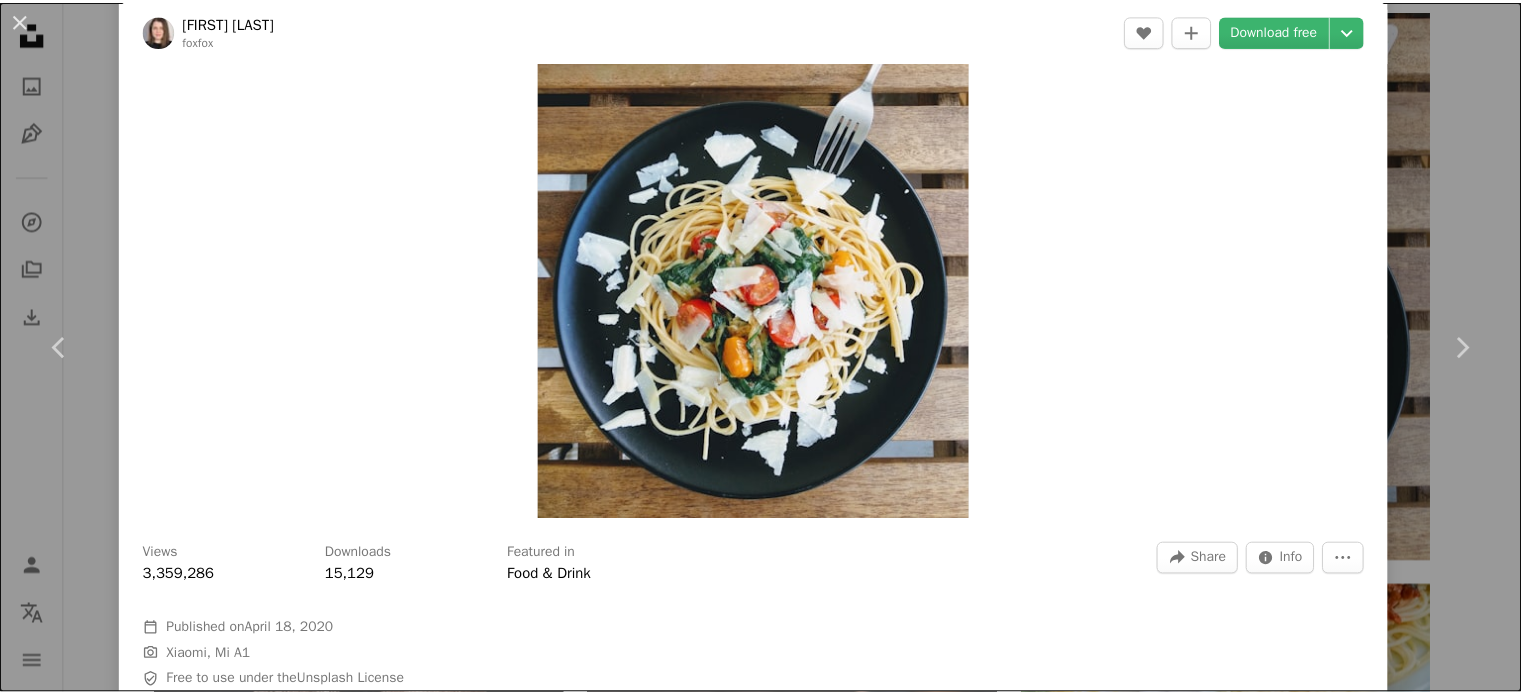 scroll, scrollTop: 107, scrollLeft: 0, axis: vertical 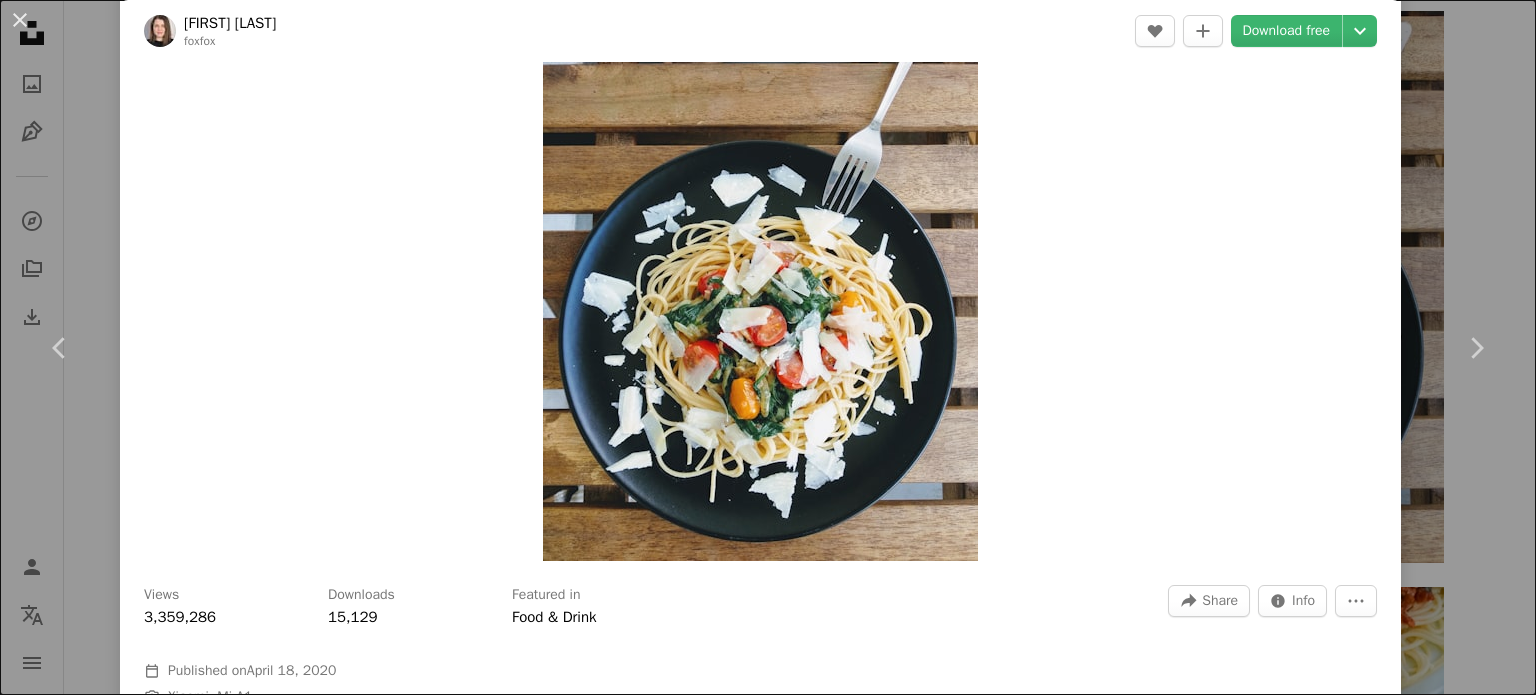 click on "An X shape Chevron left Chevron right [FIRST] [LAST] [USERNAME] A heart A plus sign Download free Chevron down Zoom in Views 3,359,286 Downloads 15,129 Featured in Food & Drink A forward-right arrow Share Info icon Info More Actions Calendar outlined Published on April 18, 2020 Camera Xiaomi, Mi A1 Safety Free to use under the Unsplash License food pasta tomato cheese meal food and drink fresh italian plant dish spaghetti produce noodle vermicelli Public domain images Browse premium related images on iStock | Save 20% with code UNSPLASH20 View more on iStock ↗ Related images A heart A plus sign [FIRST] [LAST] Available for hire A checkmark inside of a circle Arrow pointing down A heart A plus sign [FIRST] [LAST] For Unsplash+ A lock Download A heart A plus sign [FIRST] [LAST] Available for hire A checkmark inside of a circle Arrow pointing down A heart A plus sign [FIRST] [LAST] Available for hire A heart For" at bounding box center [768, 347] 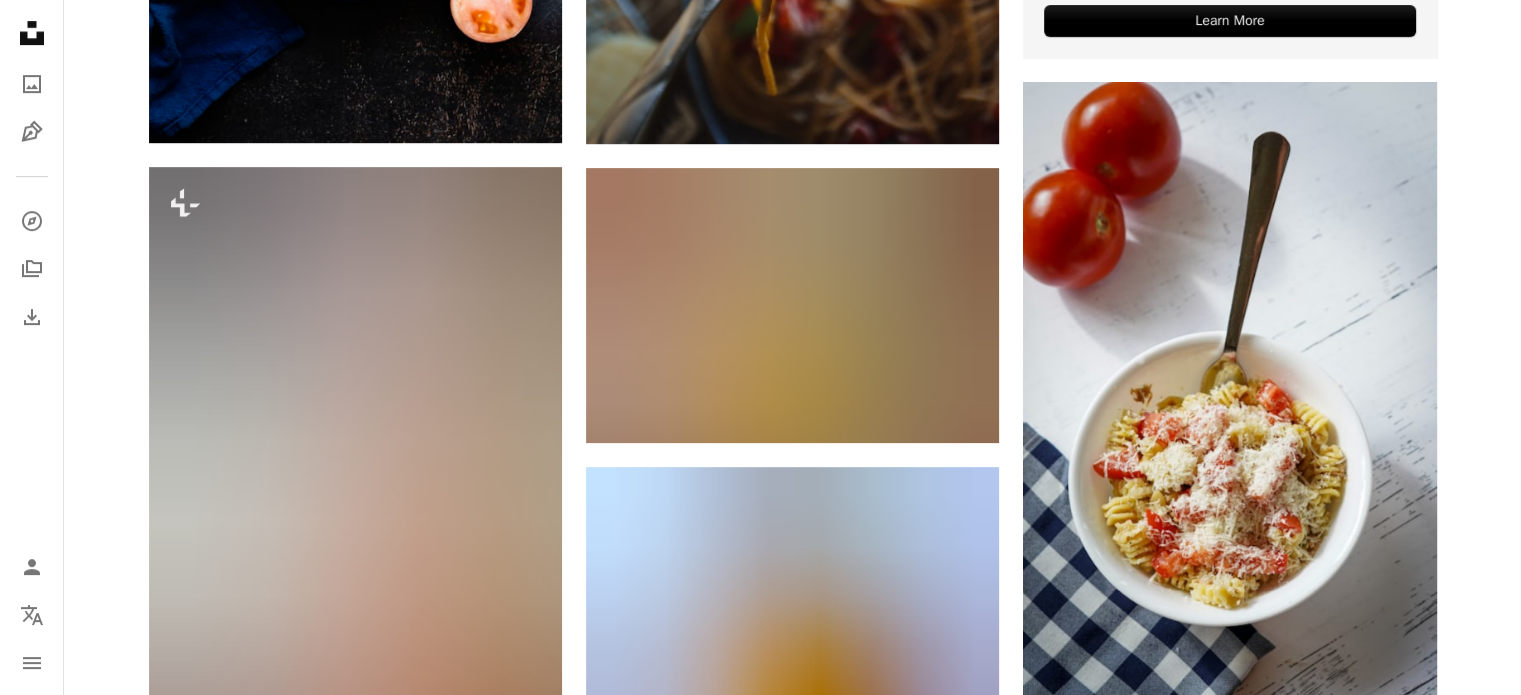 scroll, scrollTop: 0, scrollLeft: 0, axis: both 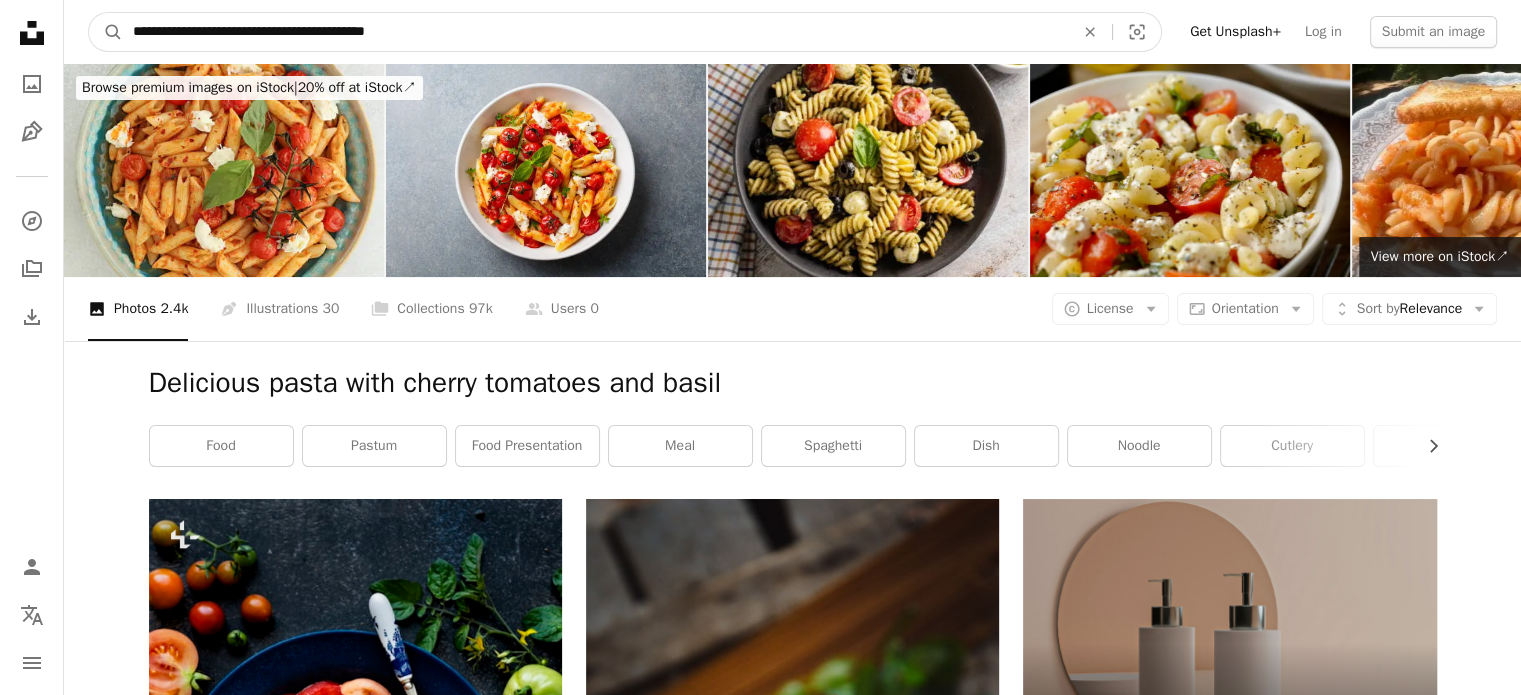 click on "**********" at bounding box center (595, 32) 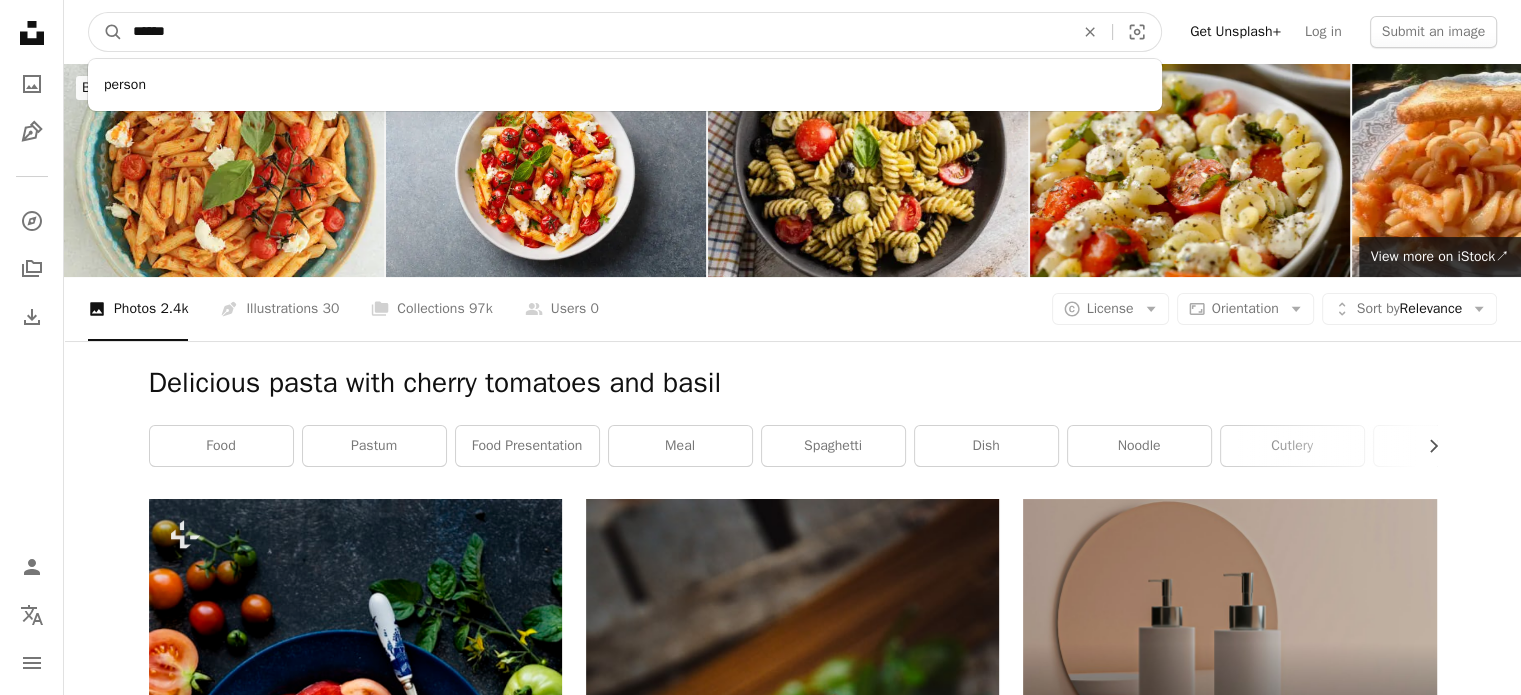 type on "******" 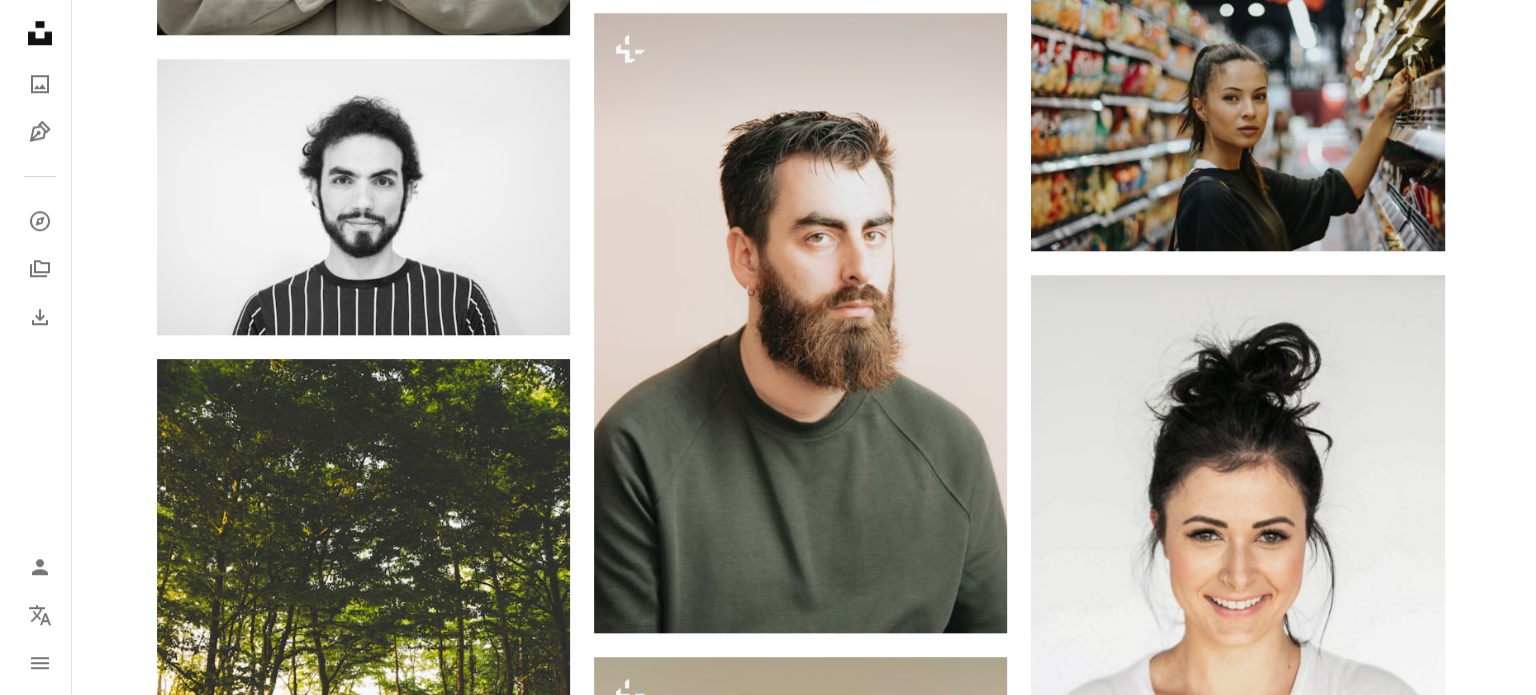 scroll, scrollTop: 1726, scrollLeft: 0, axis: vertical 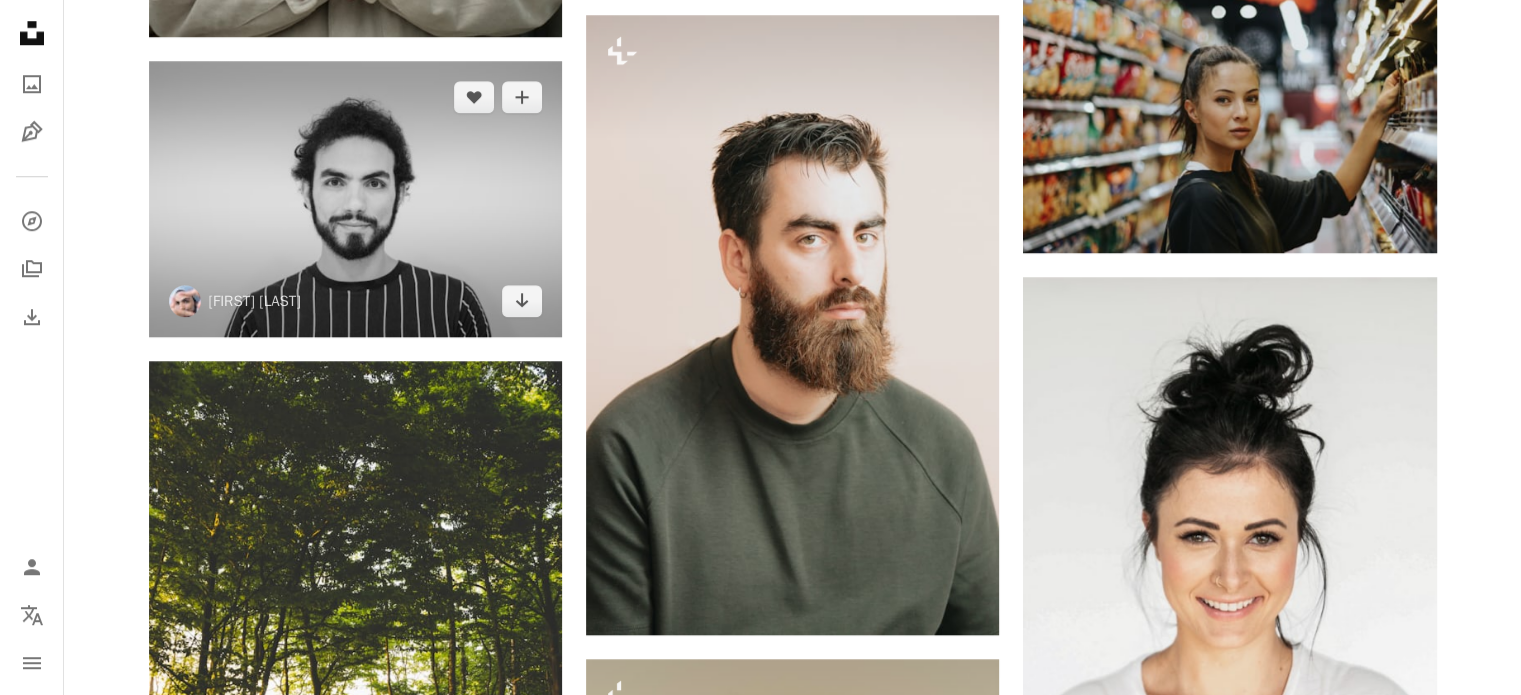 click at bounding box center (355, 198) 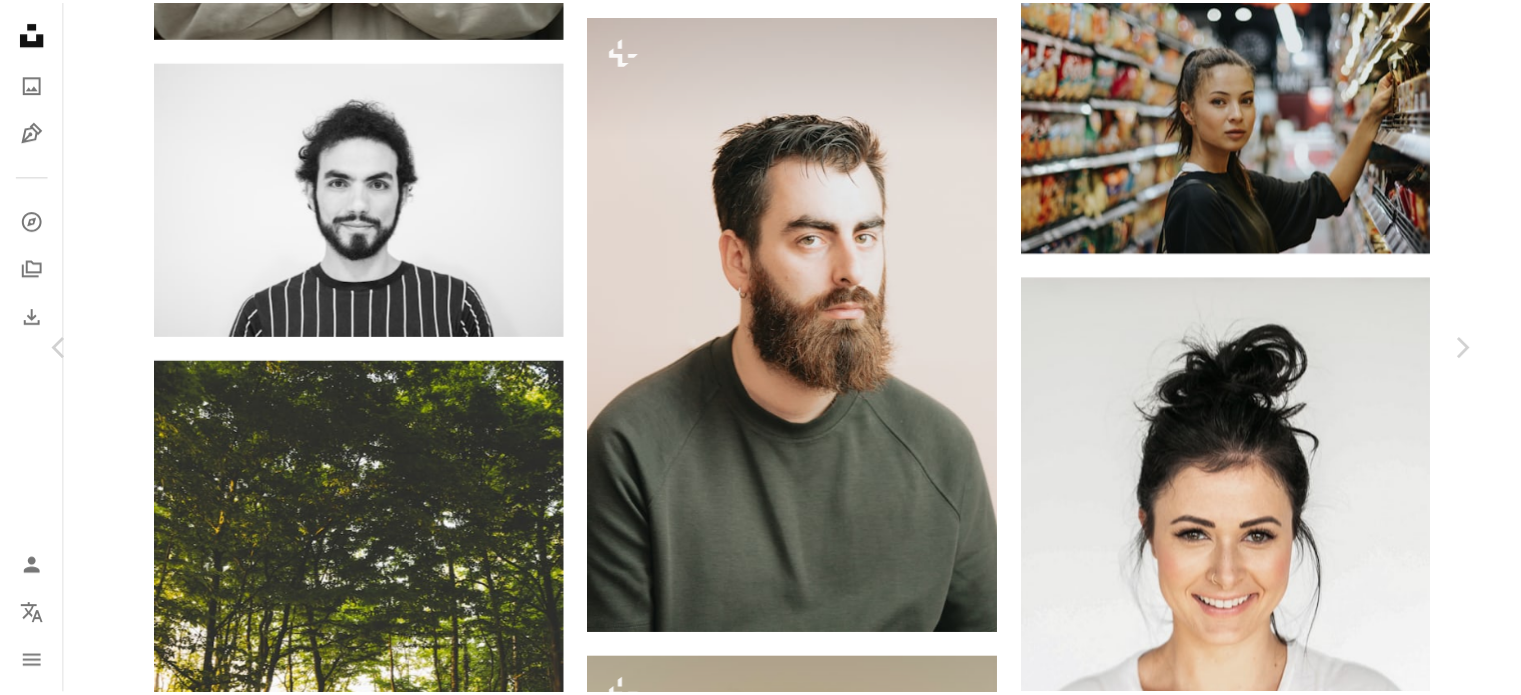scroll, scrollTop: 0, scrollLeft: 0, axis: both 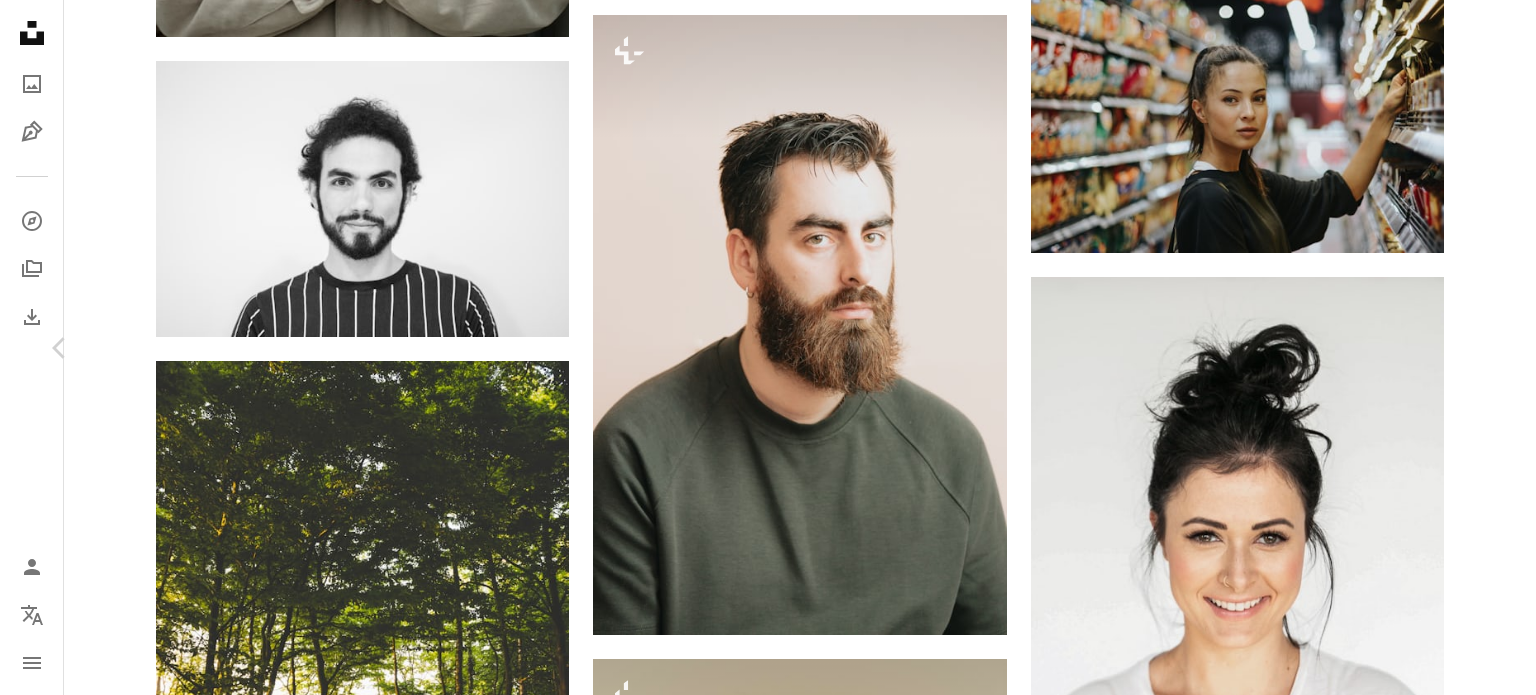 click on "Chevron right" at bounding box center (1476, 348) 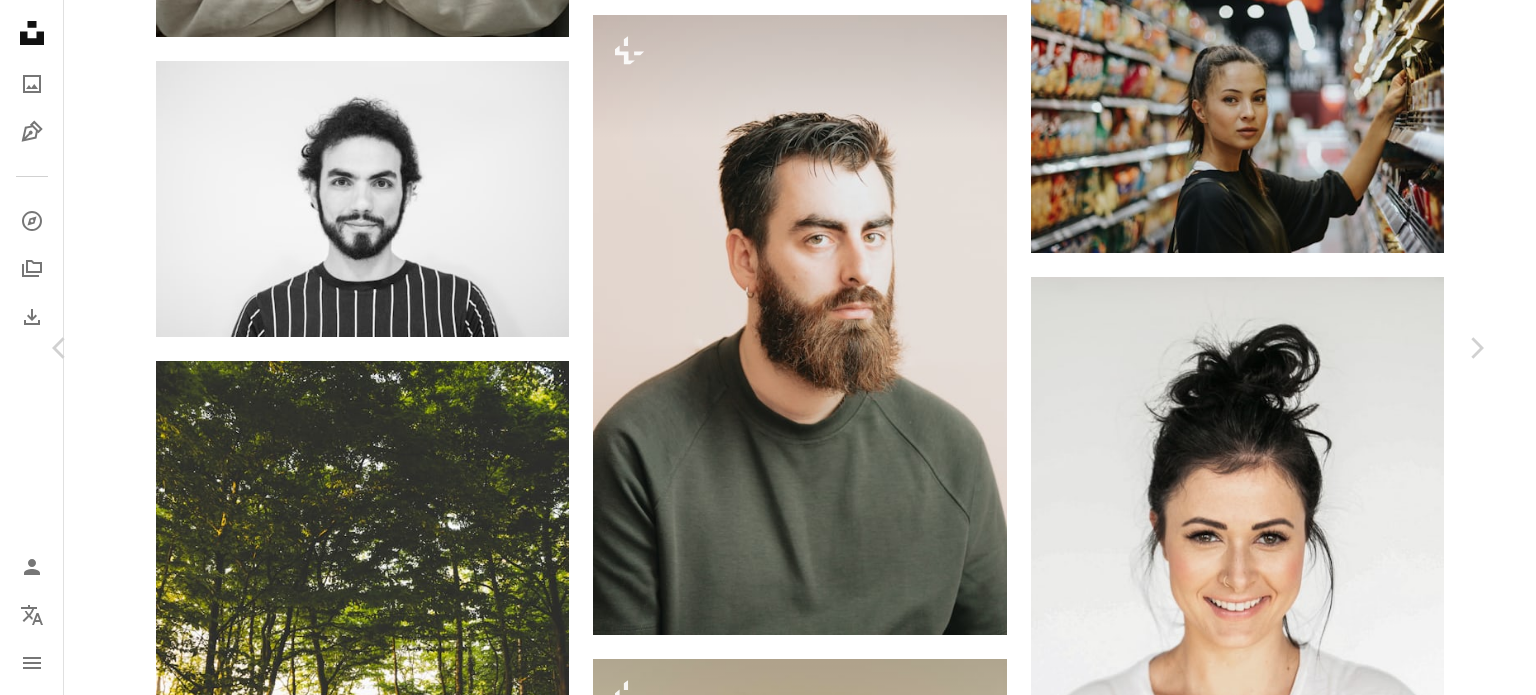 click on "An X shape Chevron left Chevron right [FIRST] [LAST] [USERNAME] A heart A plus sign Download free Chevron down Zoom in Views 122,747,026 Downloads 1,090,044 Featured in People A forward-right arrow Share Info icon Info More Actions Eyes Calendar outlined Published on July 21, 2017 Safety Free to use under the Unsplash License portrait man fashion people face model light grey happy eye smile male eyes studio style pose gray smiling sweater jumper Free images Browse premium related images on iStock | Save 20% with code UNSPLASH20 Related images A heart A plus sign [FIRST] [LAST] Arrow pointing down Plus sign for Unsplash+ A heart A plus sign Curated Lifestyle For Unsplash+ A lock Download A heart A plus sign [FIRST] [LAST] Available for hire A checkmark inside of a circle Arrow pointing down A heart A plus sign [FIRST] [LAST] Available for hire A checkmark inside of a circle Arrow pointing down A heart A plus sign [FIRST] [LAST] Available for hire A checkmark inside of a circle Arrow pointing down A heart" at bounding box center [768, 3976] 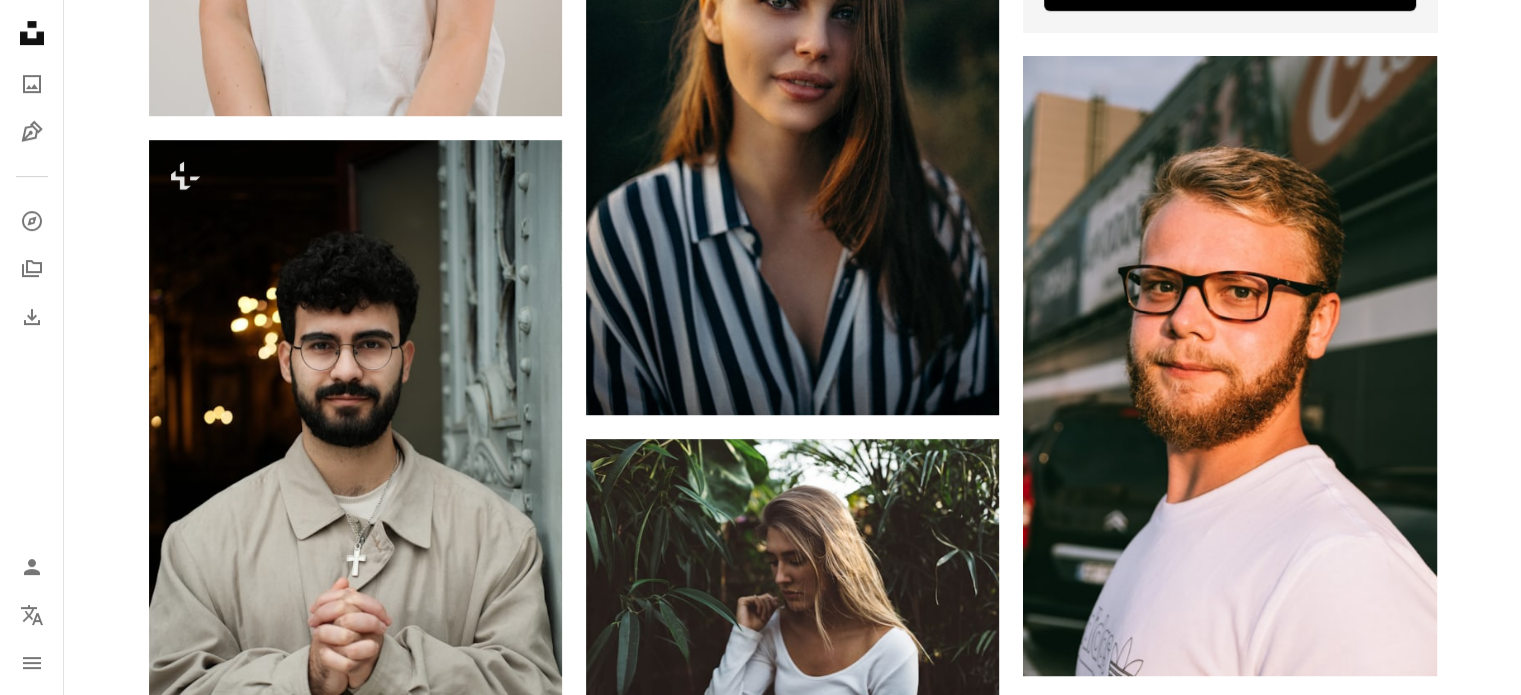 scroll, scrollTop: 73, scrollLeft: 0, axis: vertical 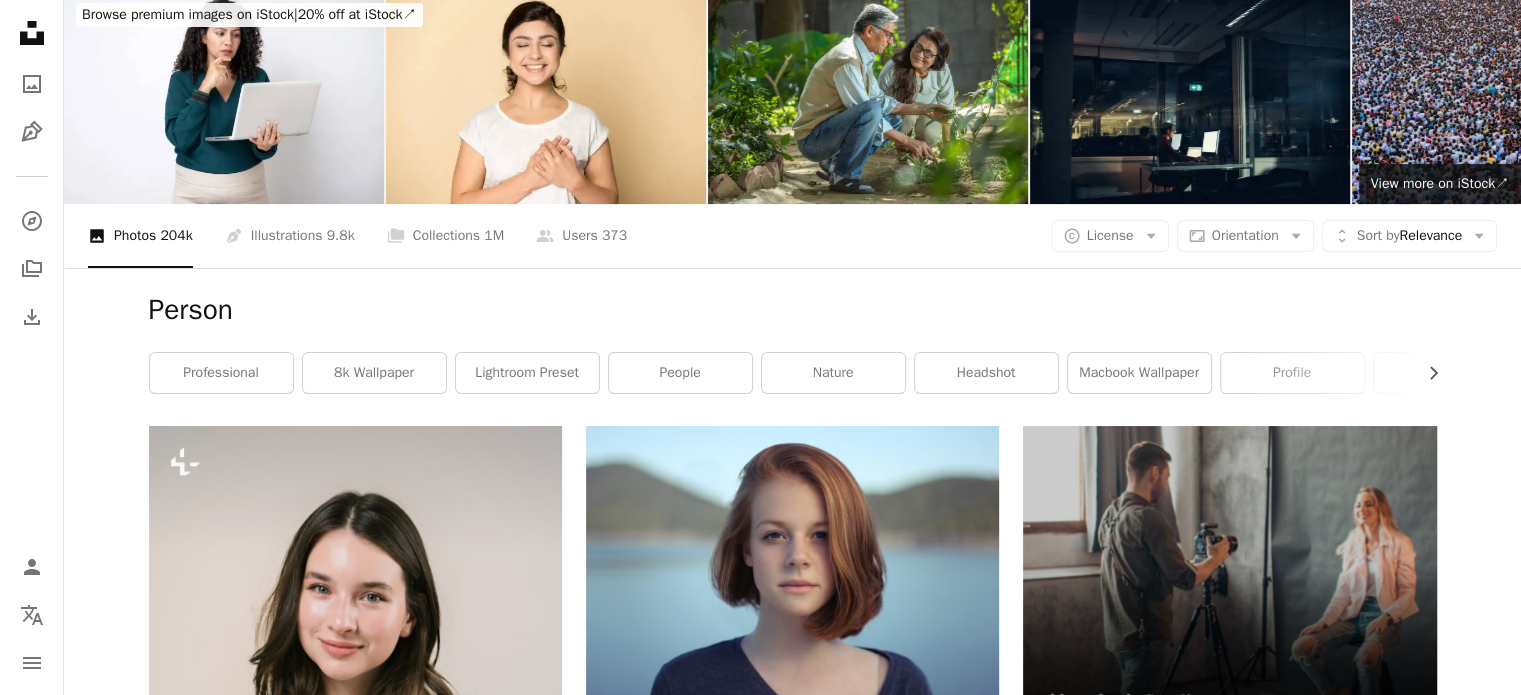 drag, startPoint x: 1519, startPoint y: 262, endPoint x: 1535, endPoint y: -117, distance: 379.3376 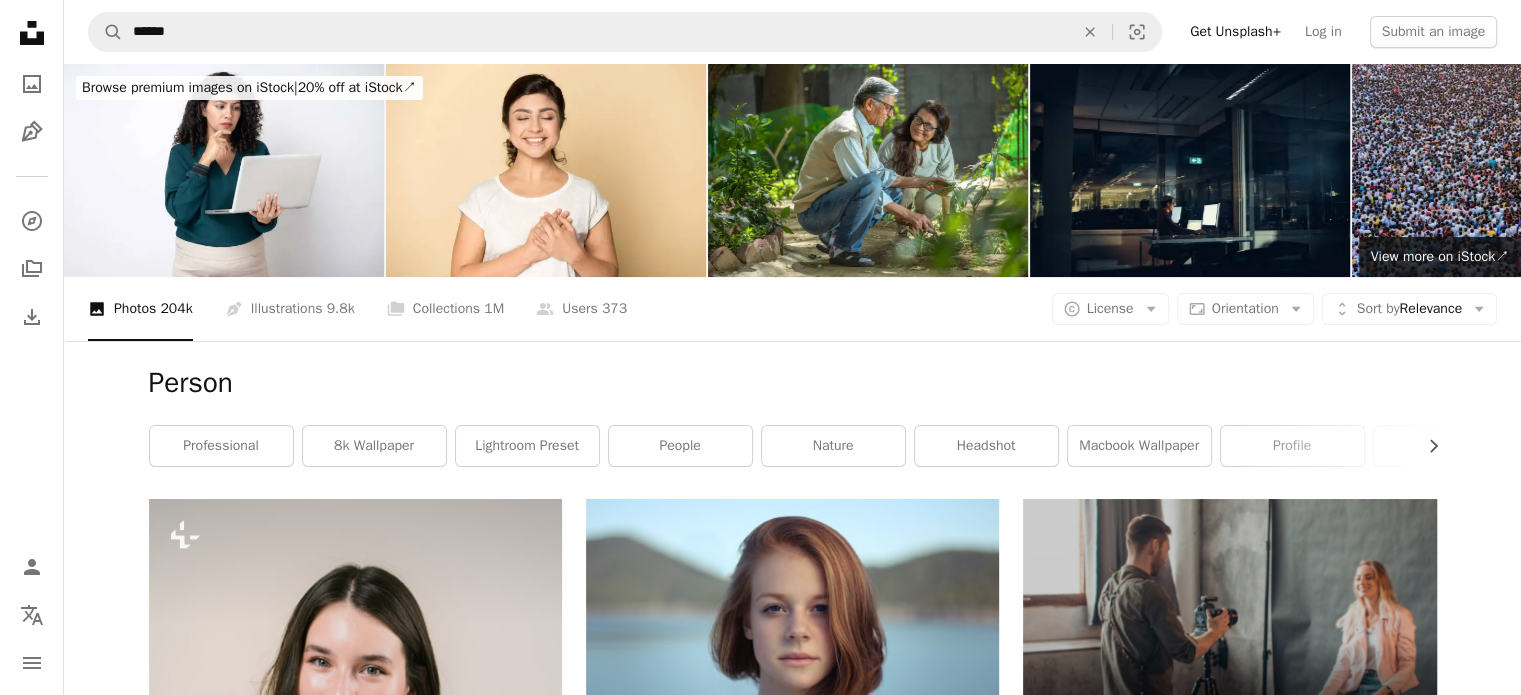 click on "A magnifying glass ****** An X shape Visual search Get Unsplash+ Log in Submit an image" at bounding box center (792, 32) 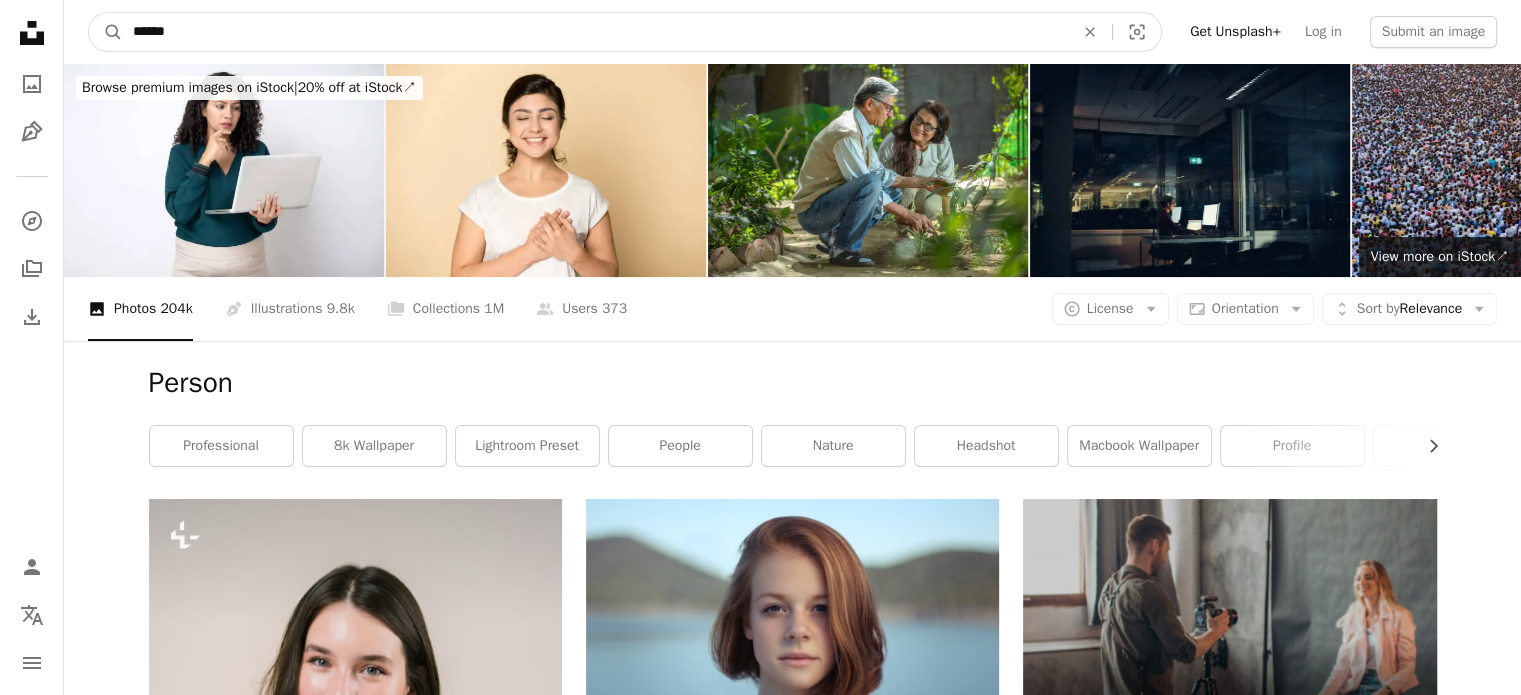 click on "******" at bounding box center (595, 32) 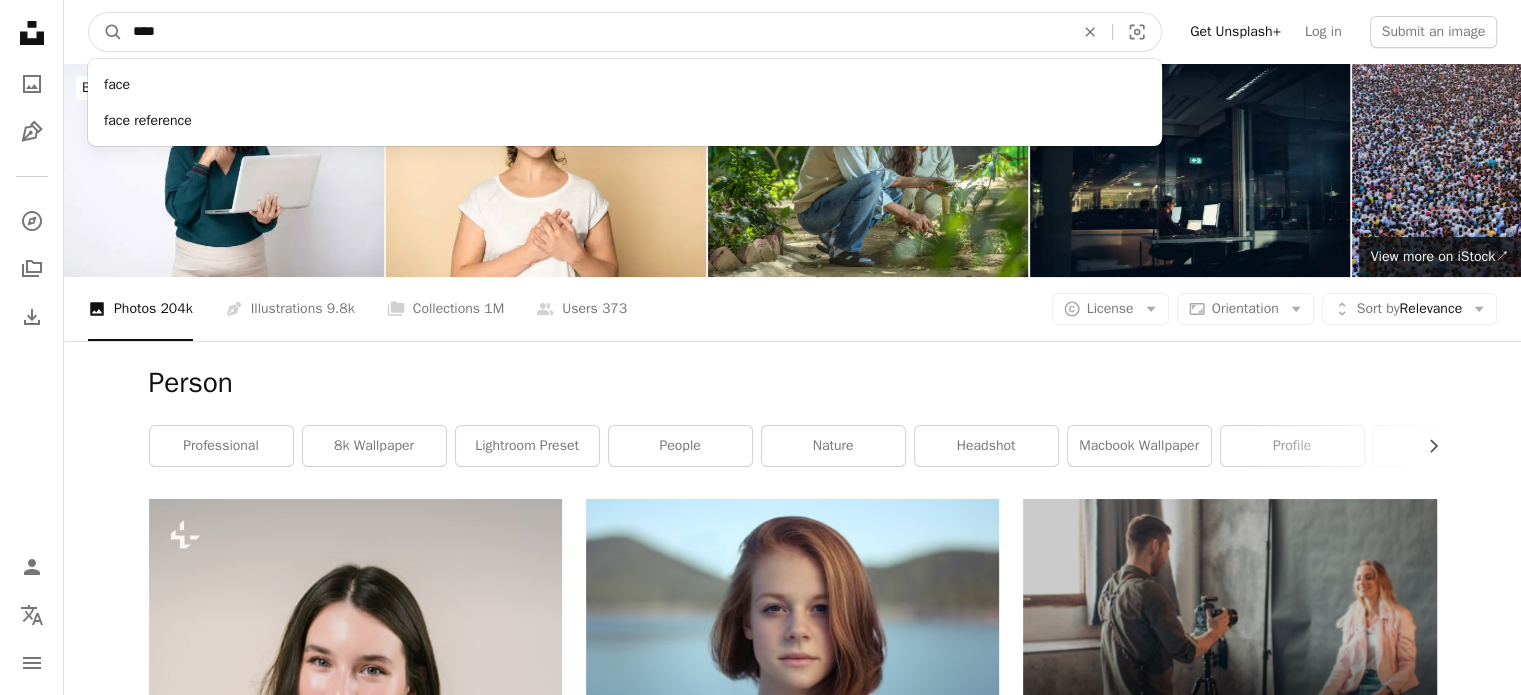type on "****" 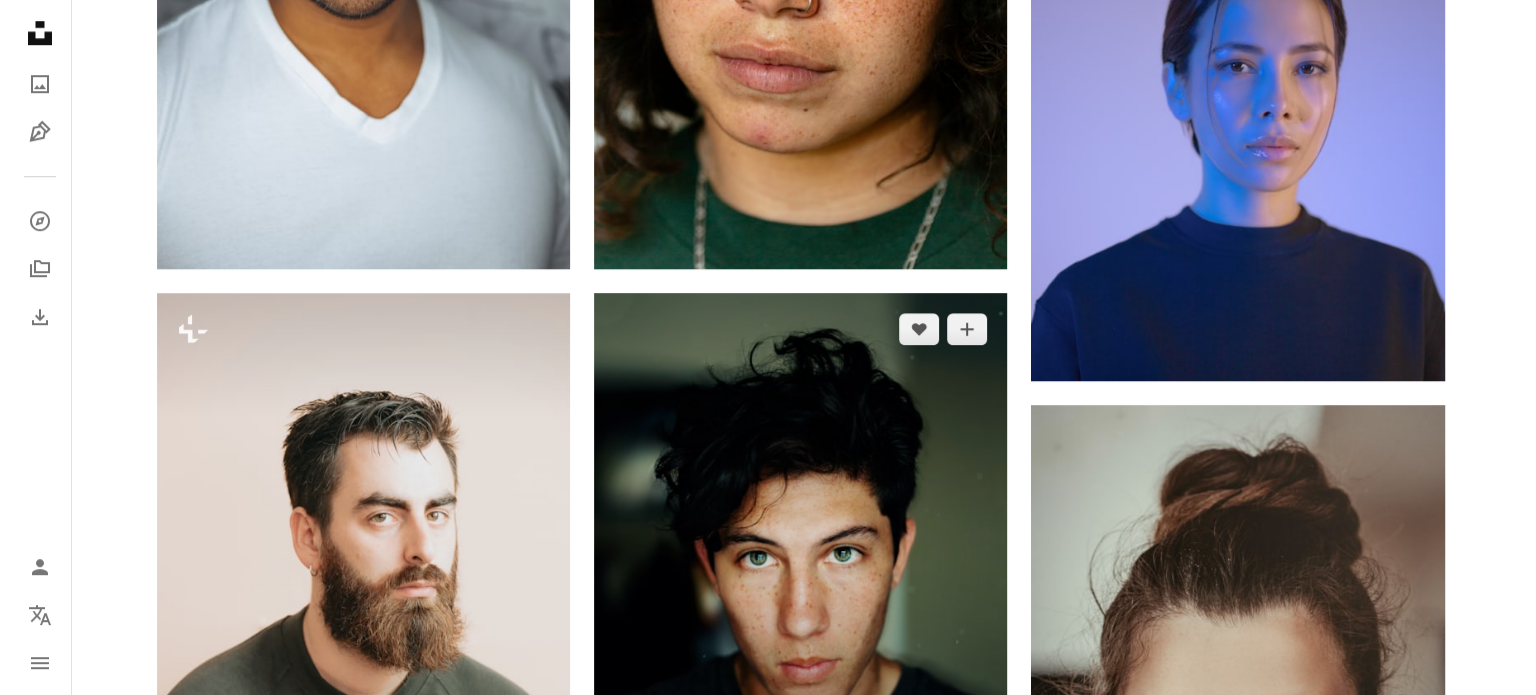 scroll, scrollTop: 1506, scrollLeft: 0, axis: vertical 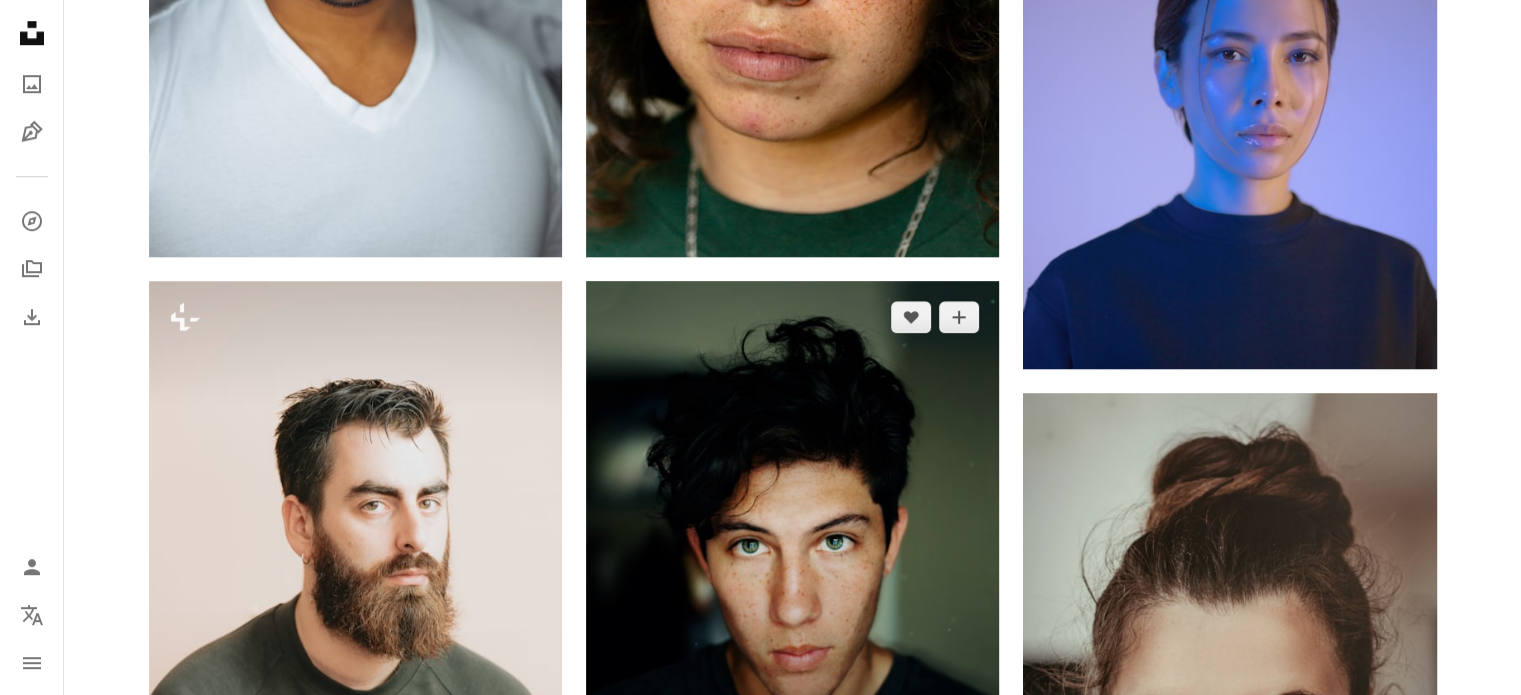 click at bounding box center [792, 538] 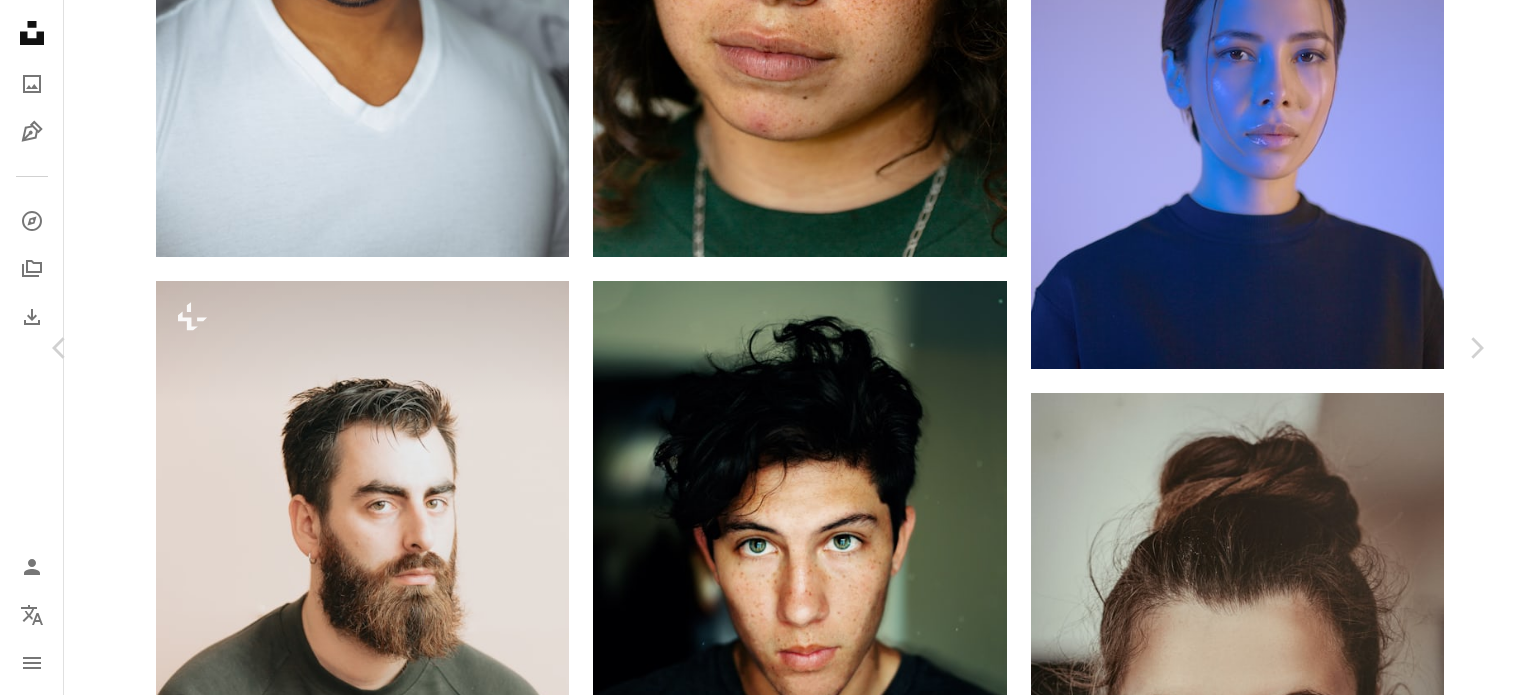 scroll, scrollTop: 444, scrollLeft: 0, axis: vertical 